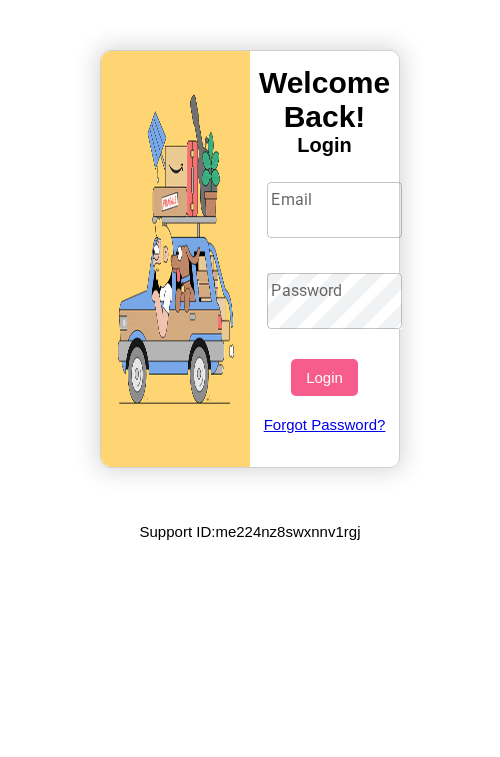 scroll, scrollTop: 0, scrollLeft: 0, axis: both 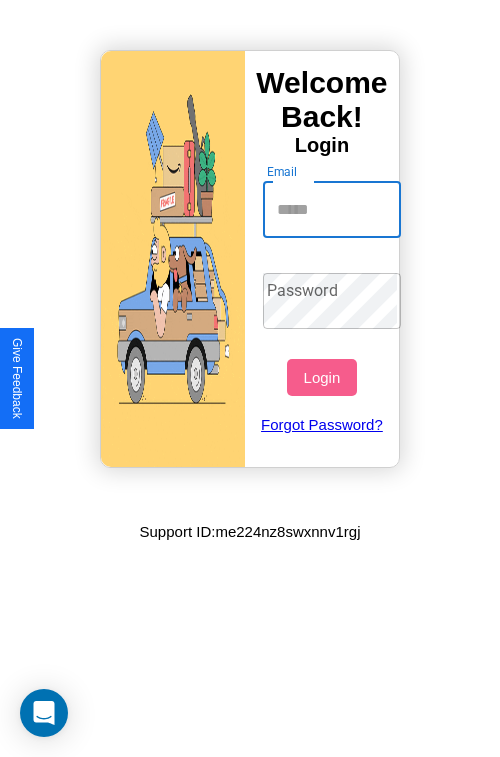 click on "Email" at bounding box center (332, 210) 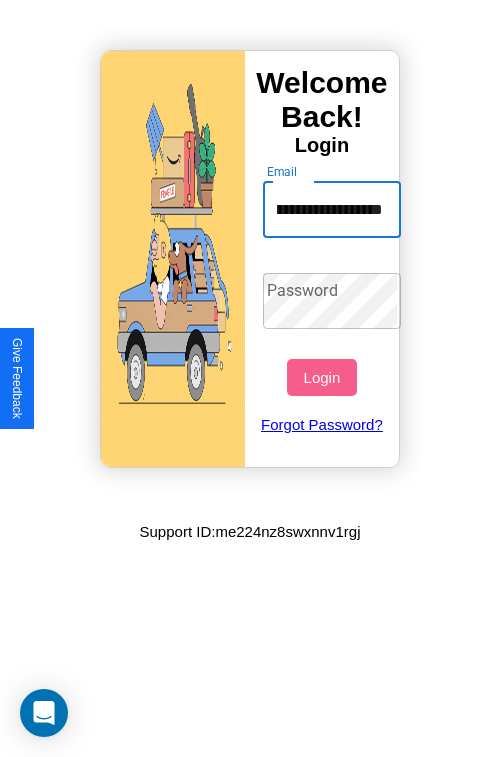 scroll, scrollTop: 0, scrollLeft: 89, axis: horizontal 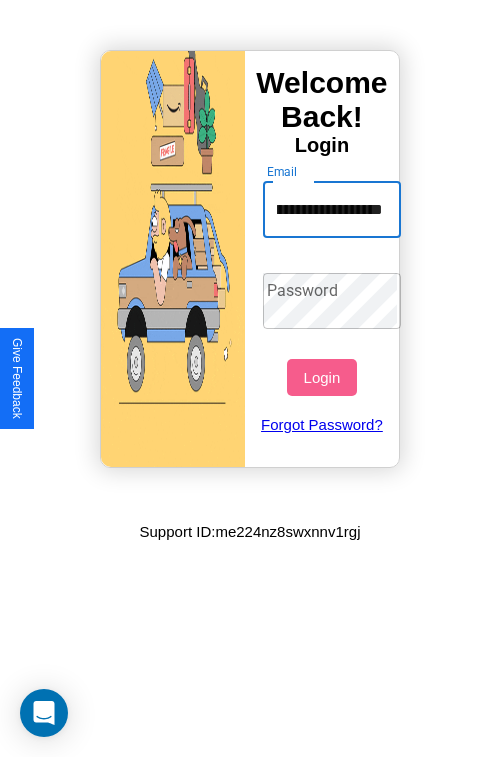 type on "**********" 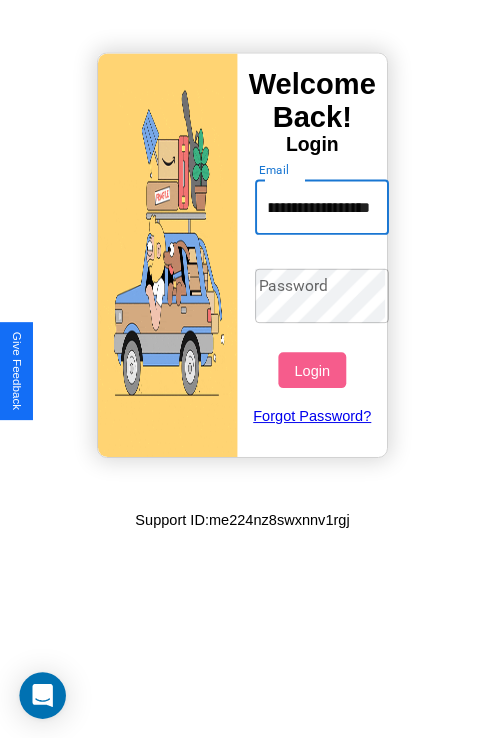 scroll, scrollTop: 0, scrollLeft: 0, axis: both 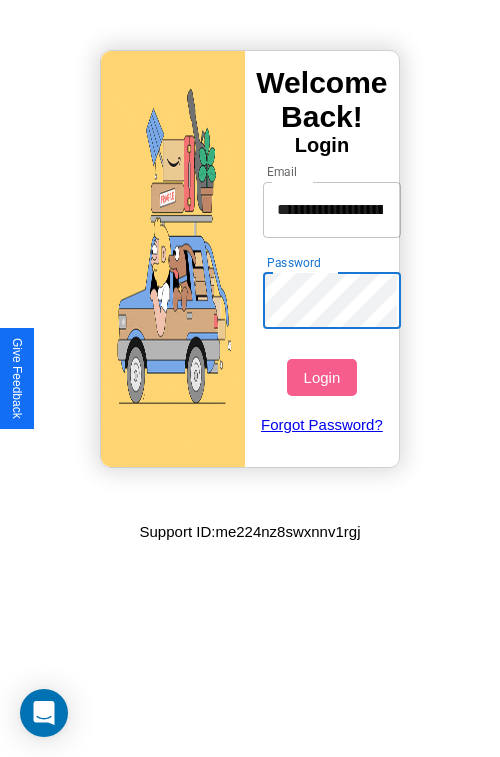 click on "Login" at bounding box center (321, 377) 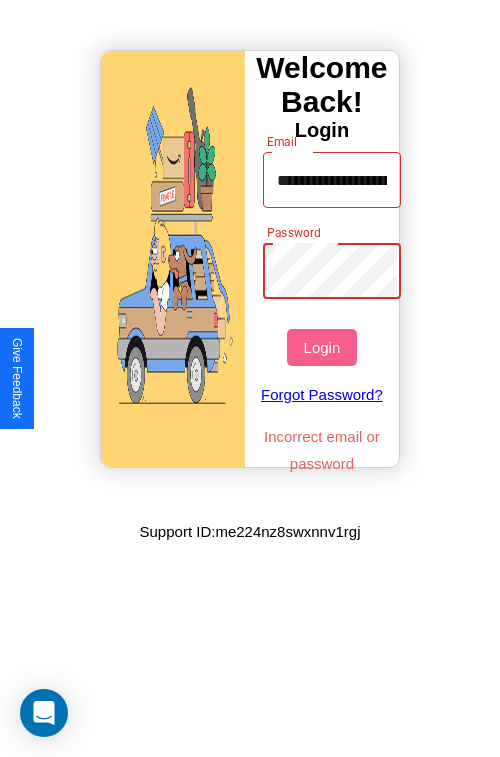 click on "Login" at bounding box center [321, 347] 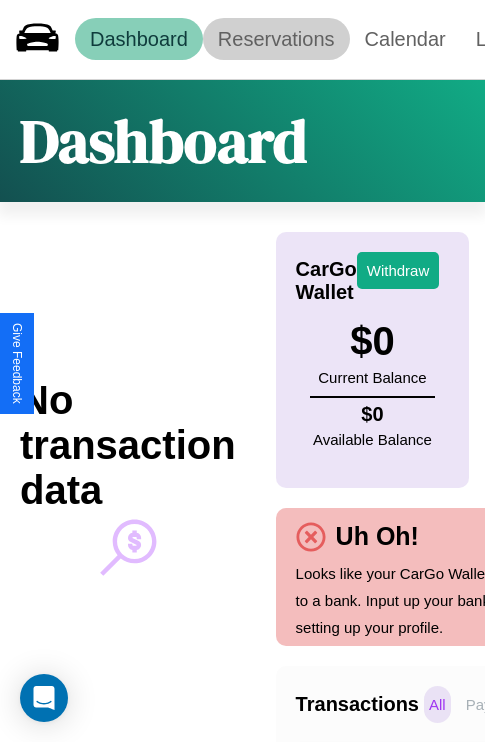click on "Reservations" at bounding box center [276, 39] 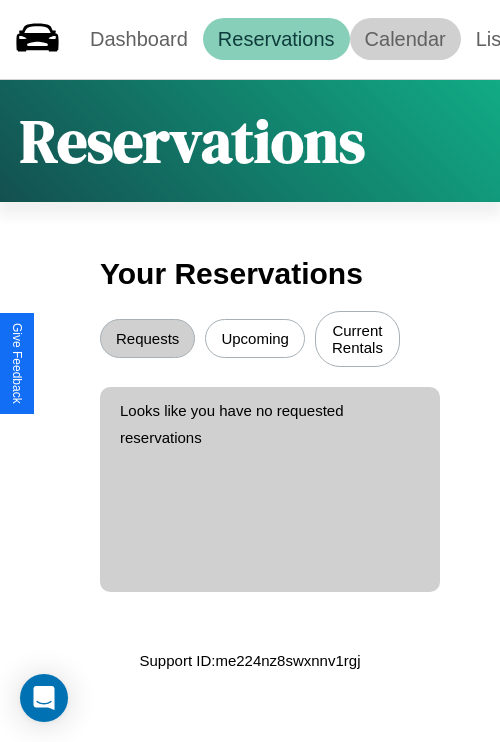 click on "Calendar" at bounding box center [405, 39] 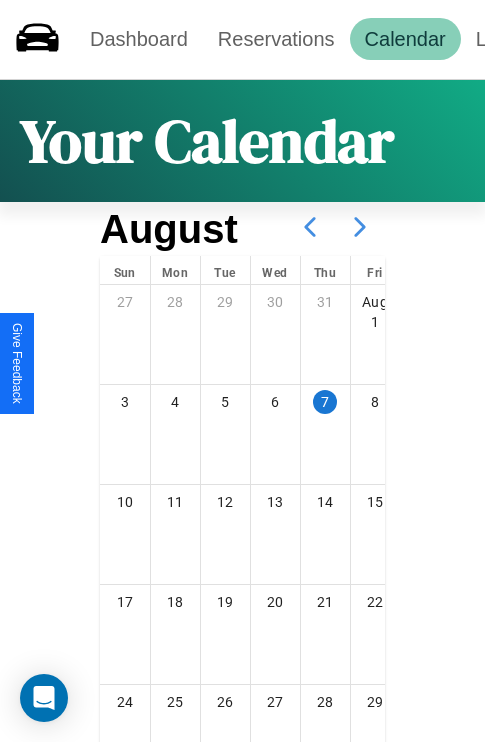 click 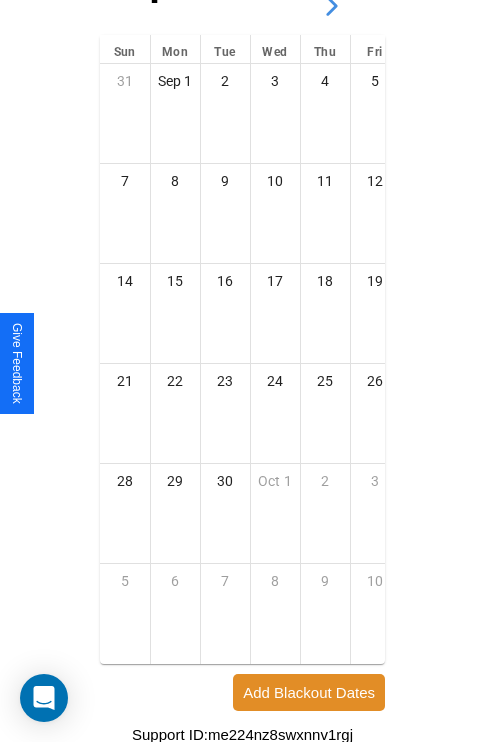scroll, scrollTop: 296, scrollLeft: 0, axis: vertical 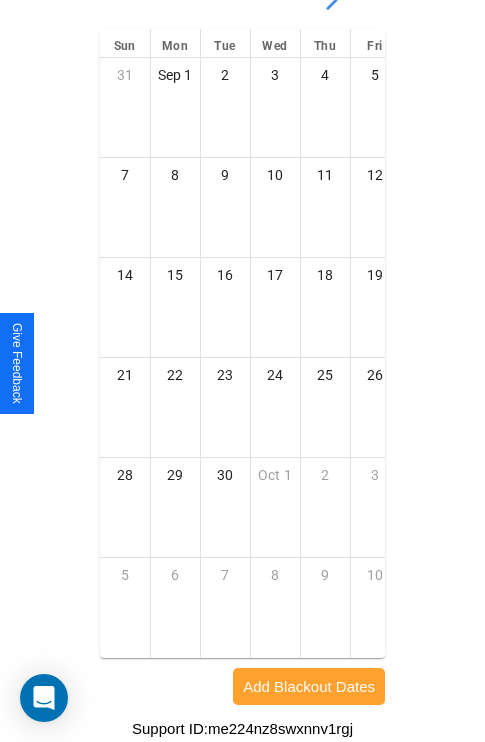 click on "Add Blackout Dates" at bounding box center [309, 686] 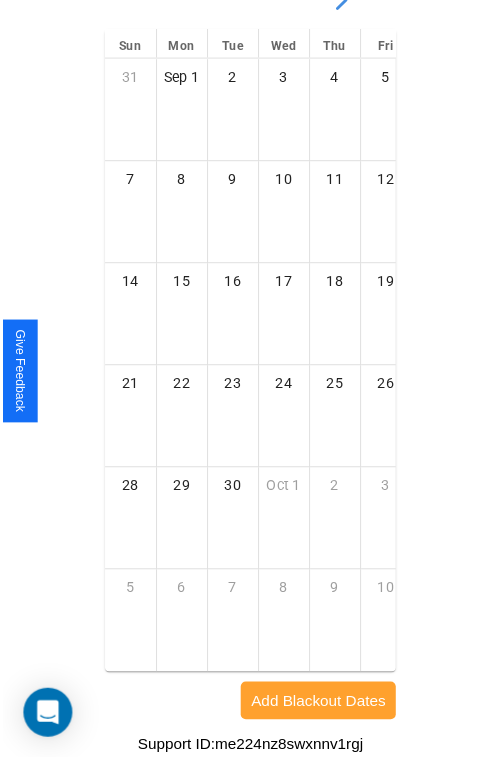 scroll, scrollTop: 281, scrollLeft: 0, axis: vertical 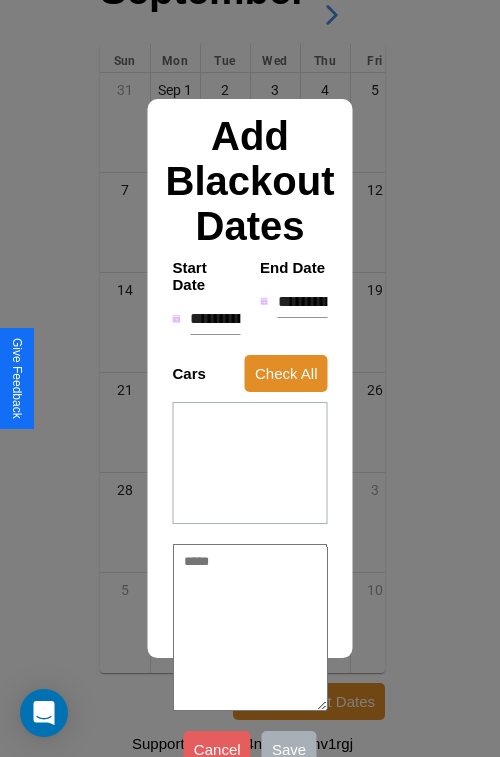 click on "**********" at bounding box center (215, 319) 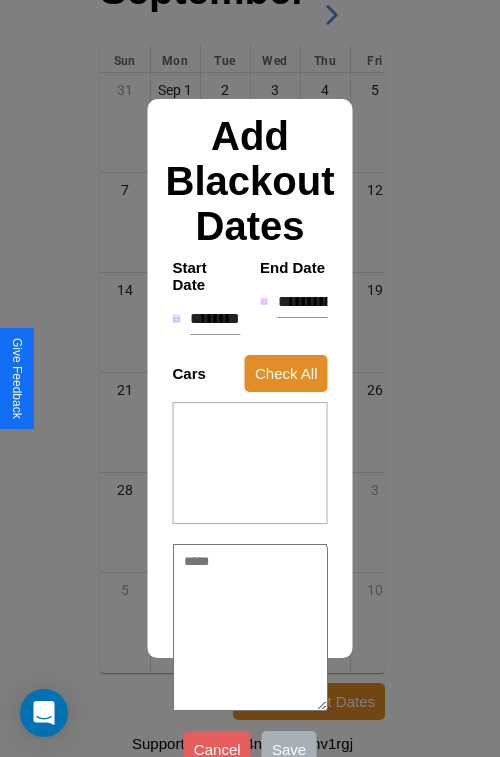 type on "*" 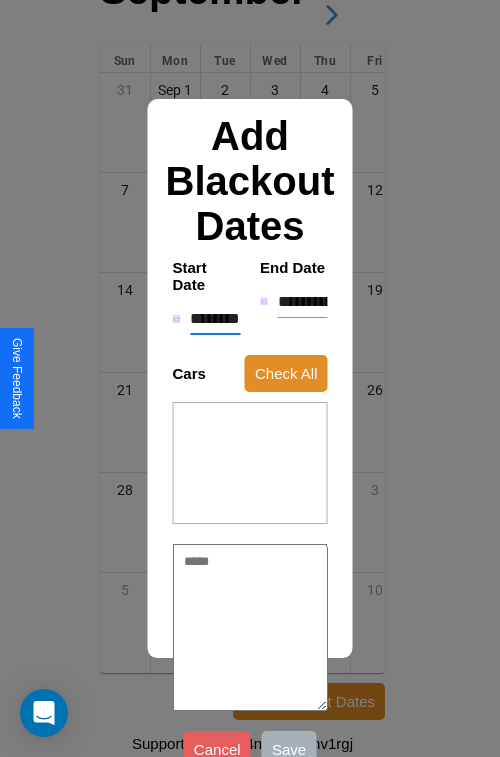 type on "*******" 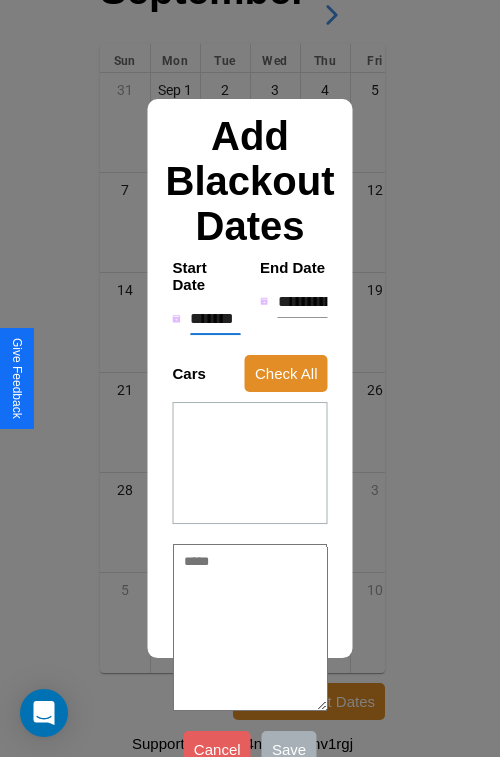 type on "*" 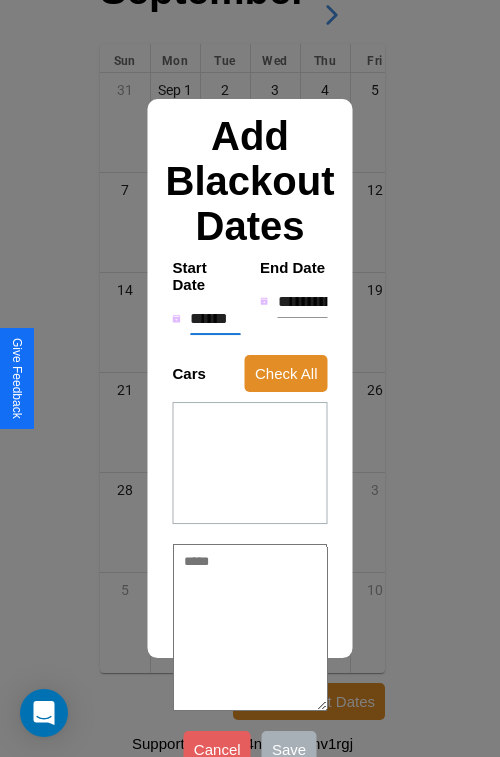 type on "*" 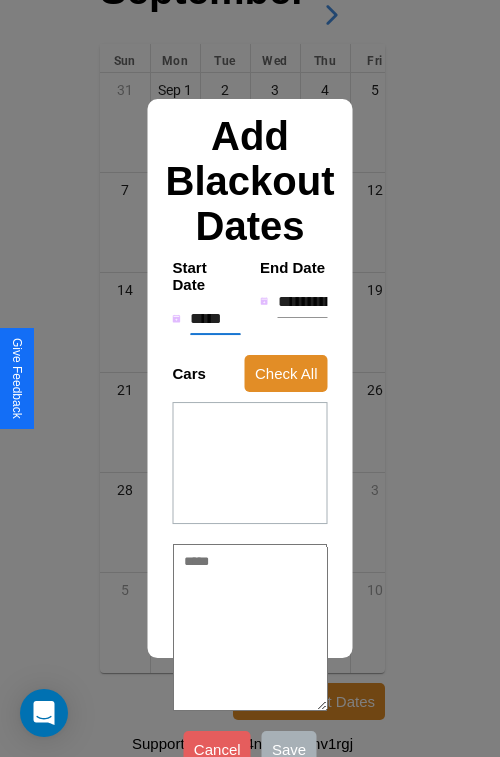 type on "*" 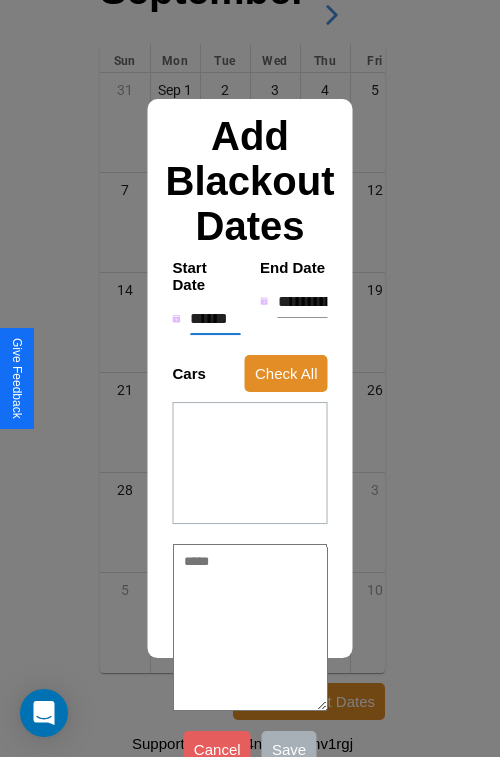 type on "*" 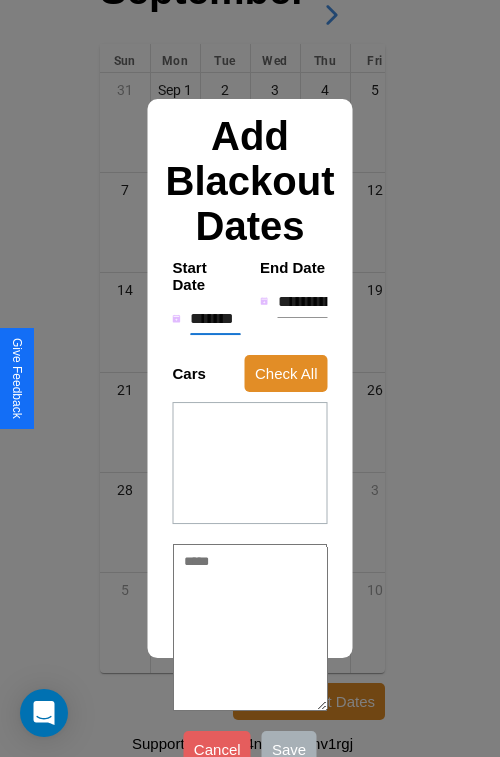 type on "*" 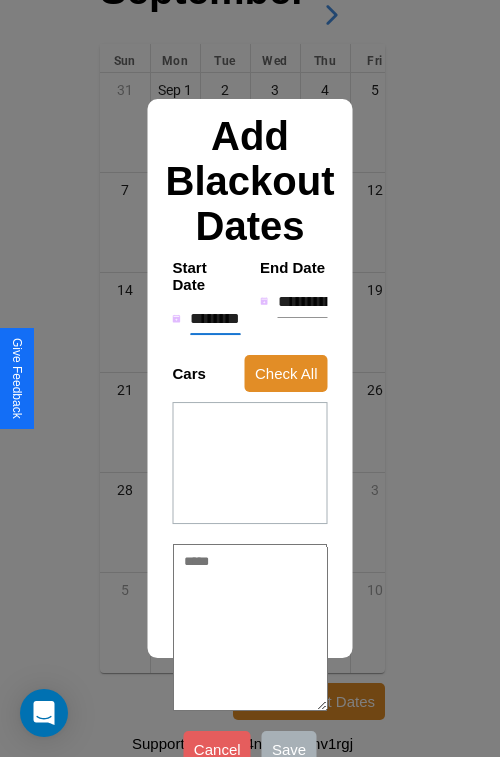 type on "*" 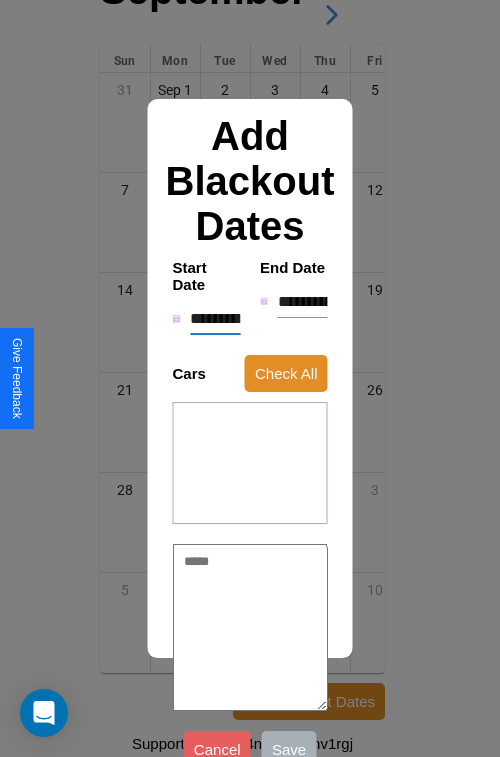type on "*" 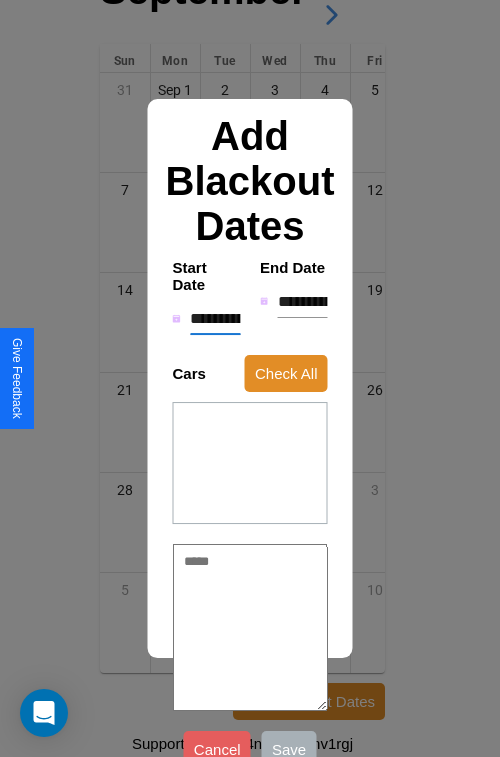 type on "*" 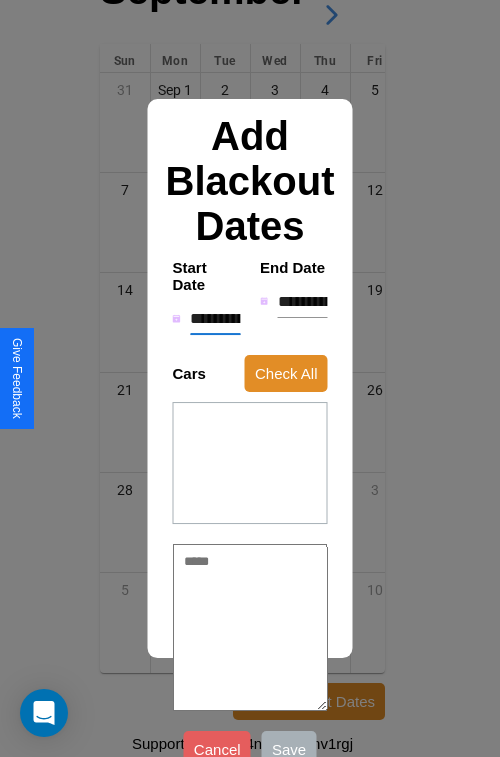 type on "*" 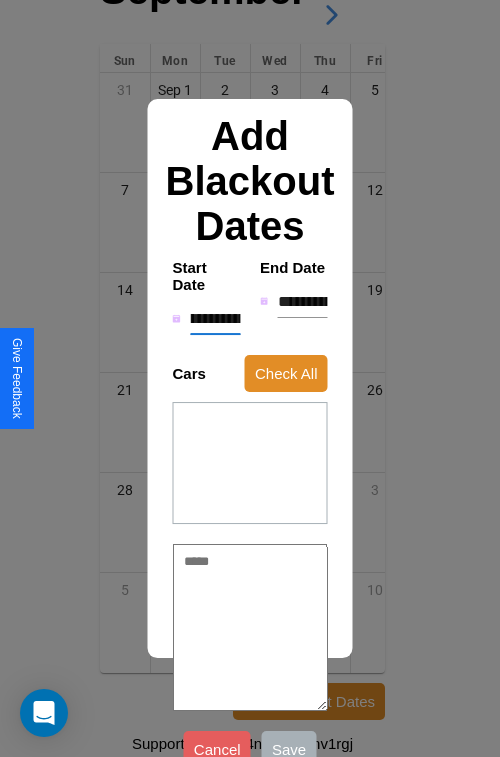 type on "**********" 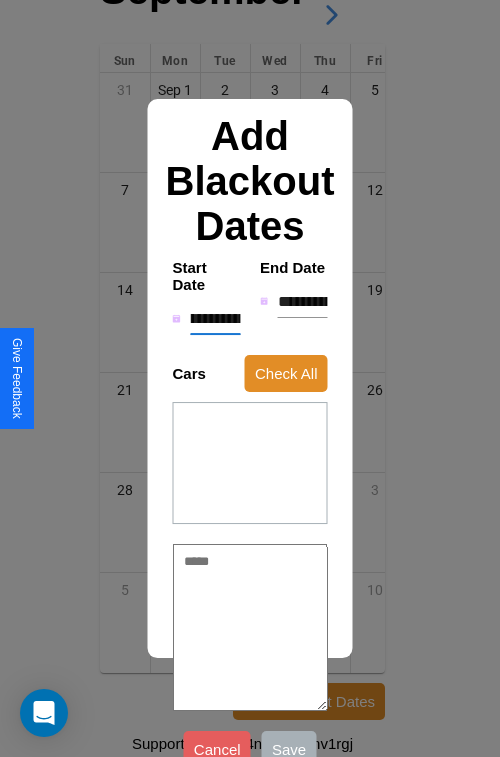 type on "*" 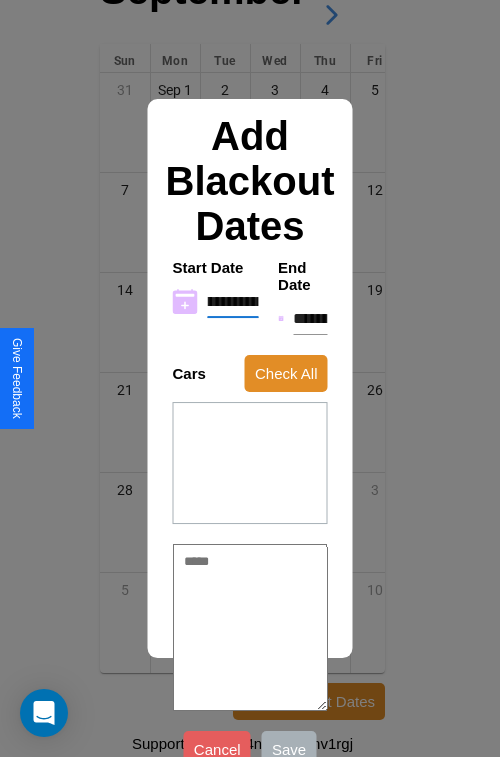 type on "**********" 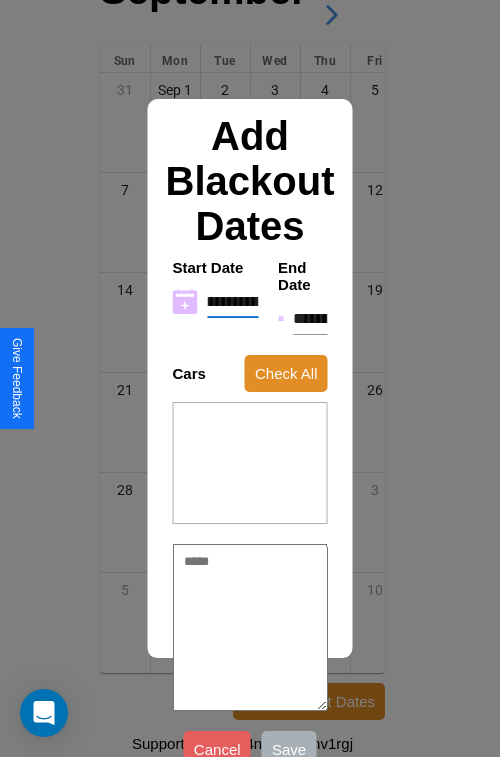 type on "**********" 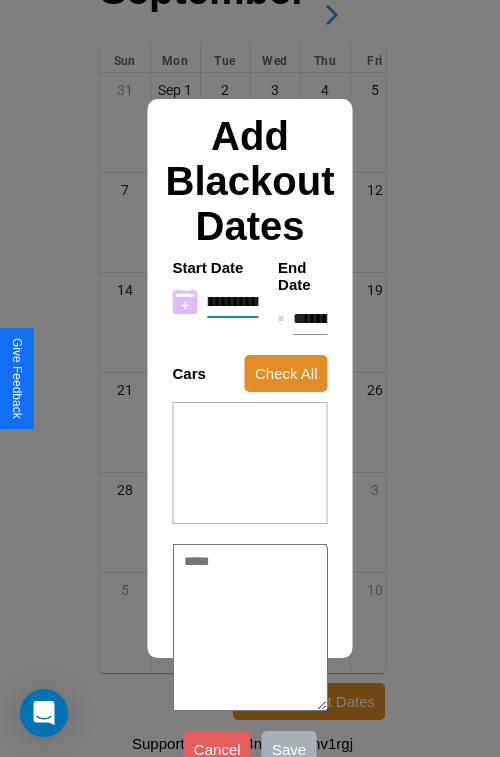 type on "*" 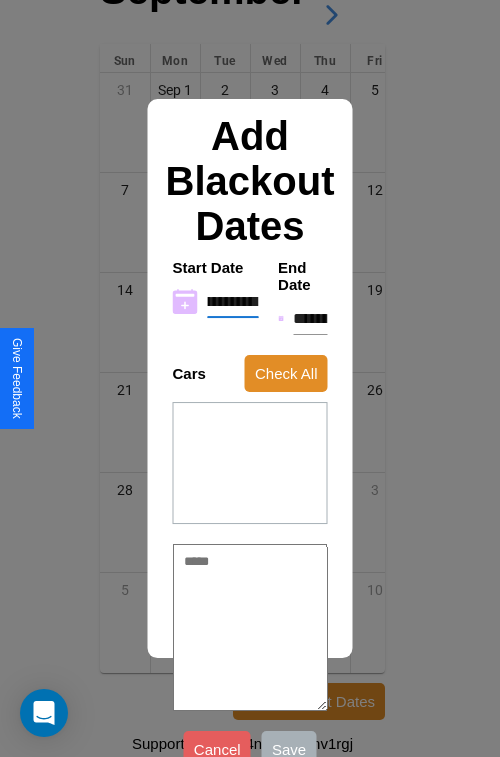 type on "**********" 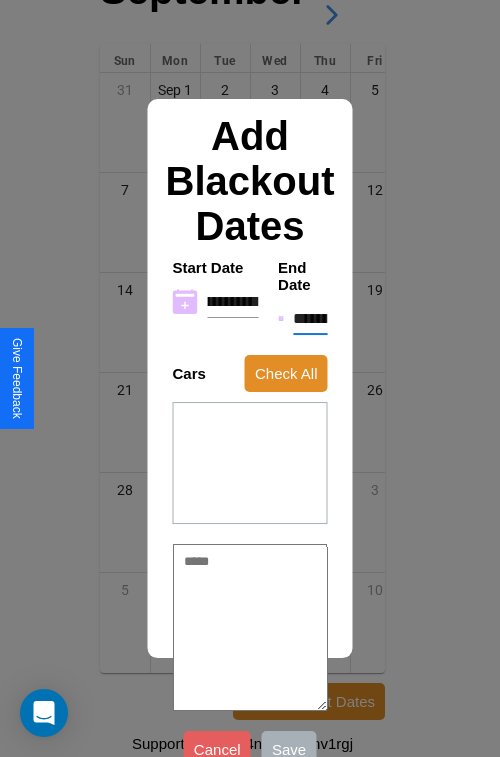 scroll, scrollTop: 0, scrollLeft: 0, axis: both 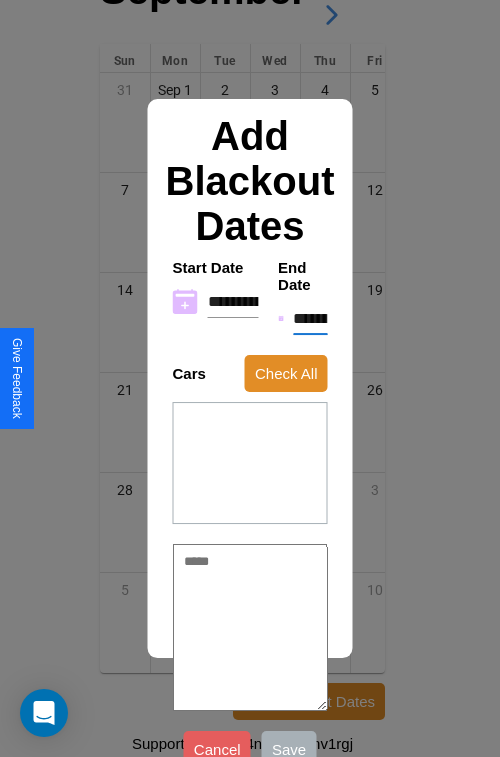 click on "**********" at bounding box center [310, 319] 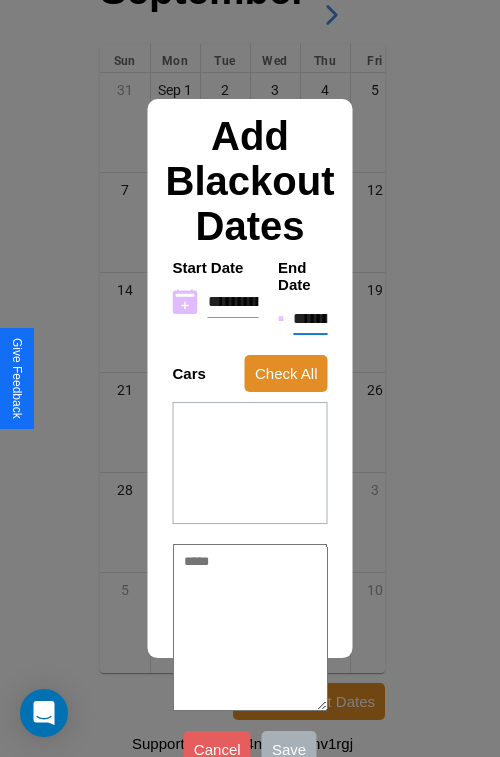 type on "*" 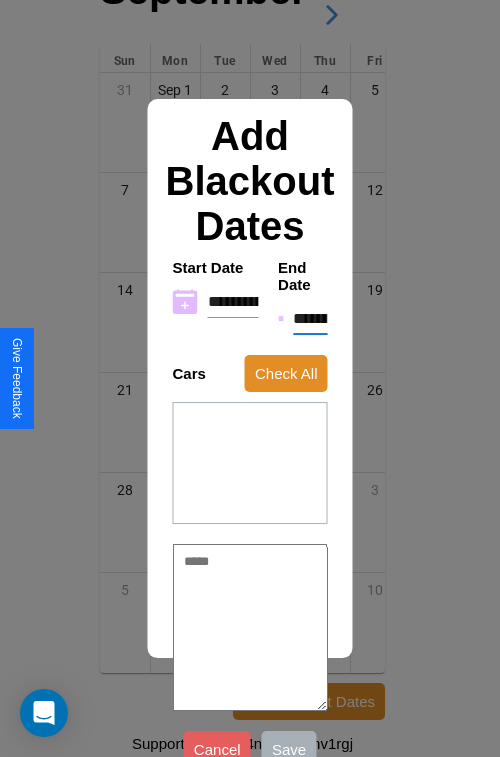 type on "*" 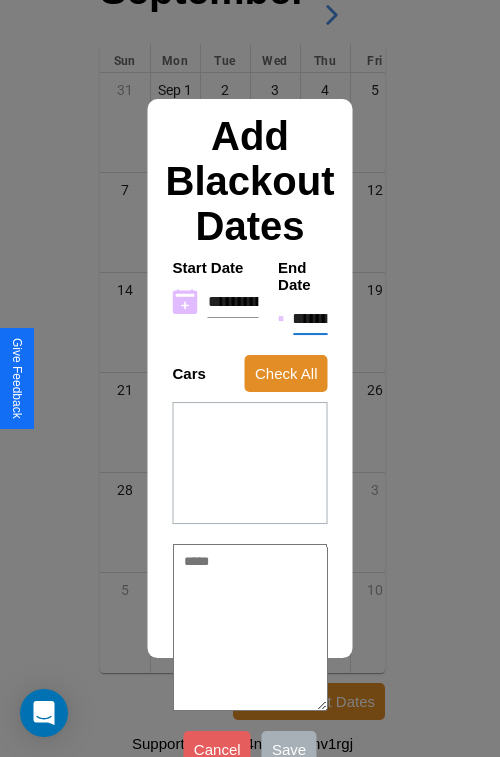type on "**********" 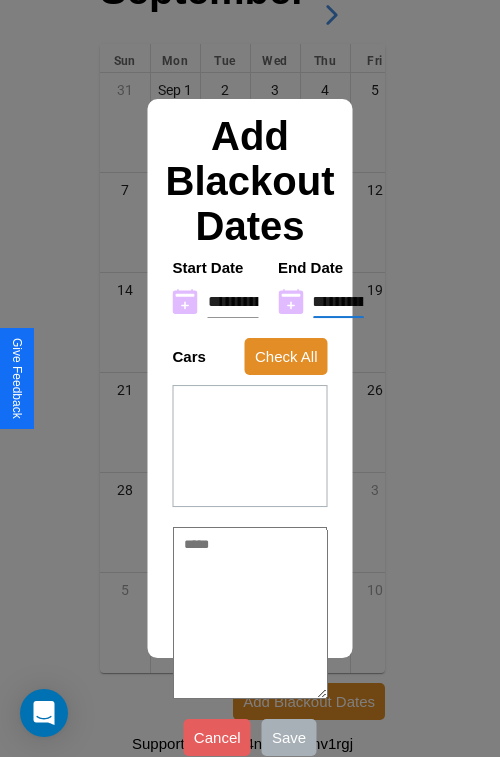 type on "**********" 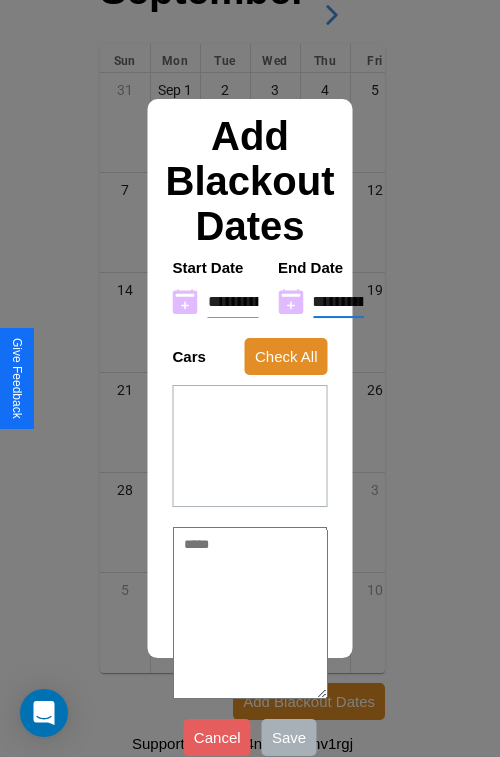 type on "*" 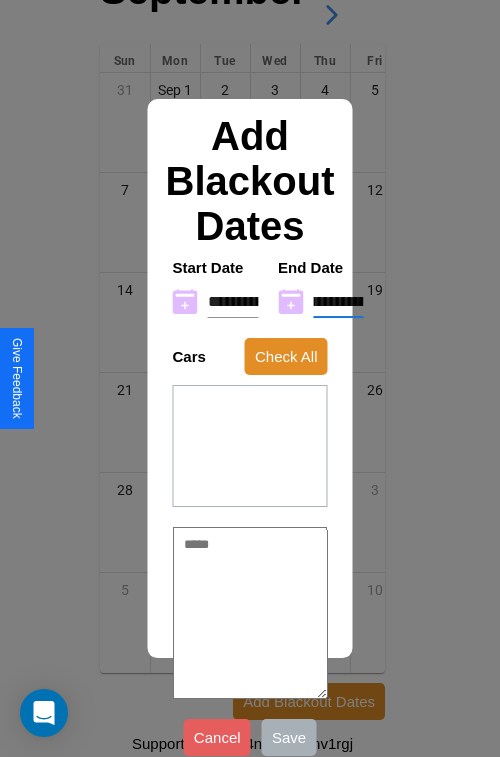 type on "**********" 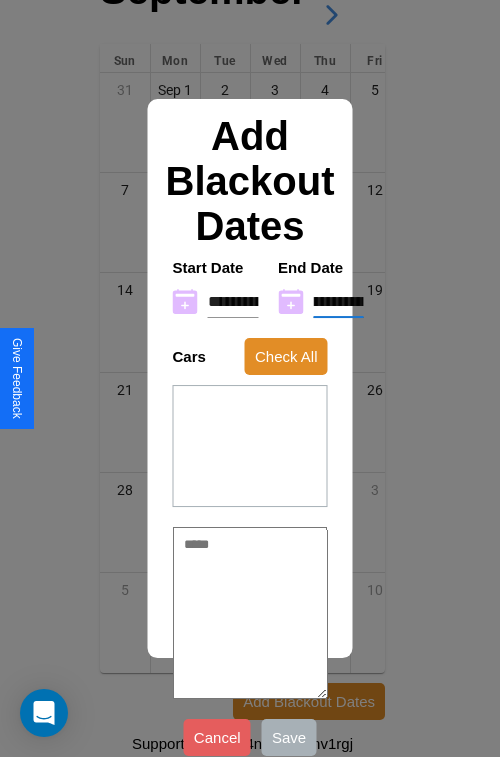 type on "**********" 